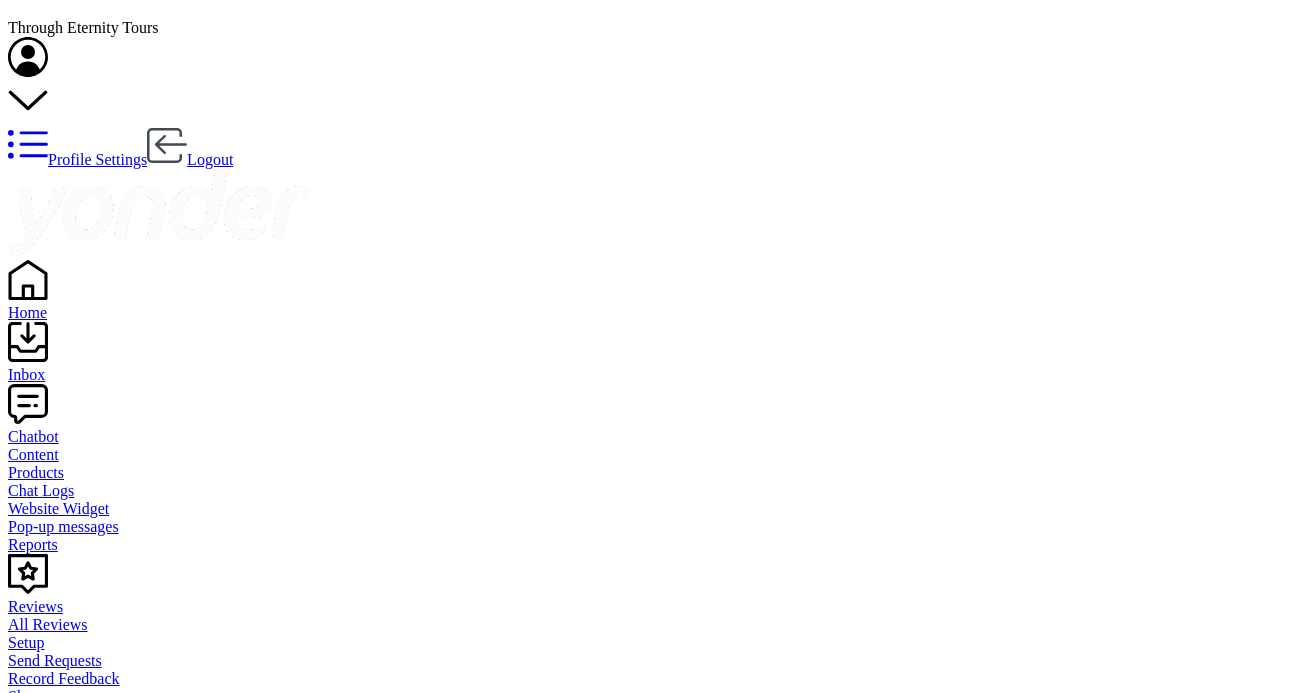 scroll, scrollTop: 0, scrollLeft: 0, axis: both 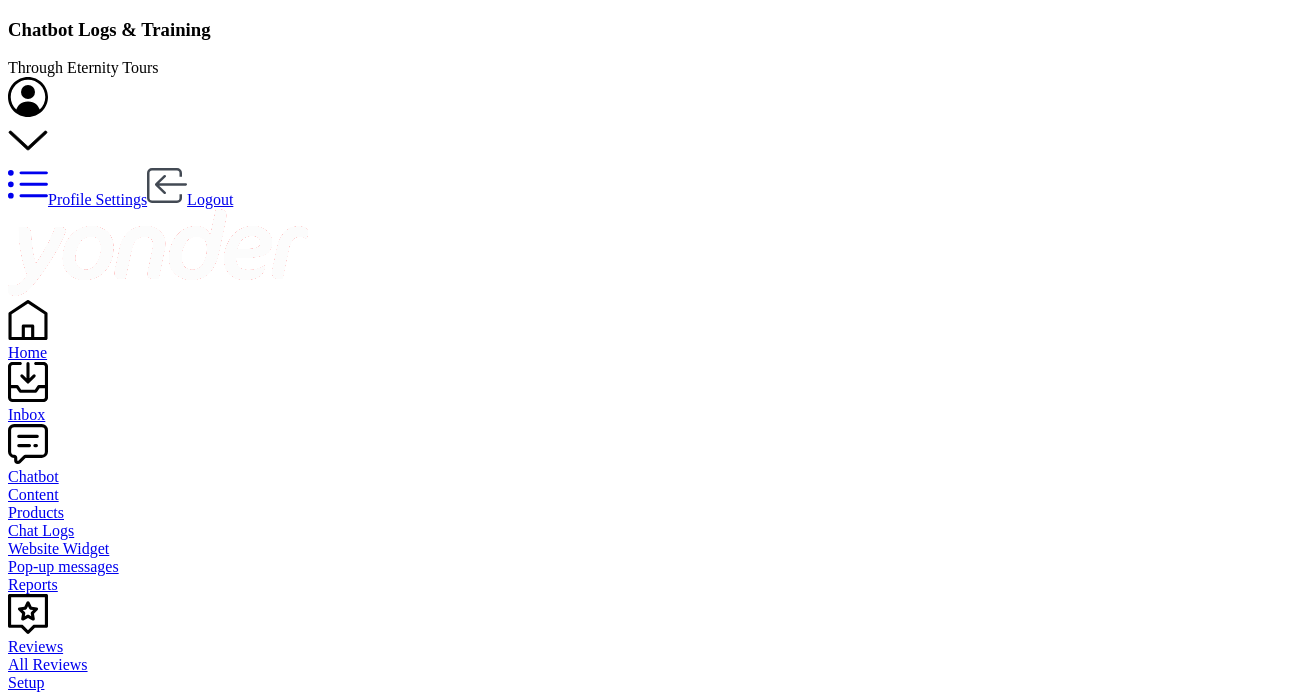 click on "Ignore" at bounding box center [35, 1748] 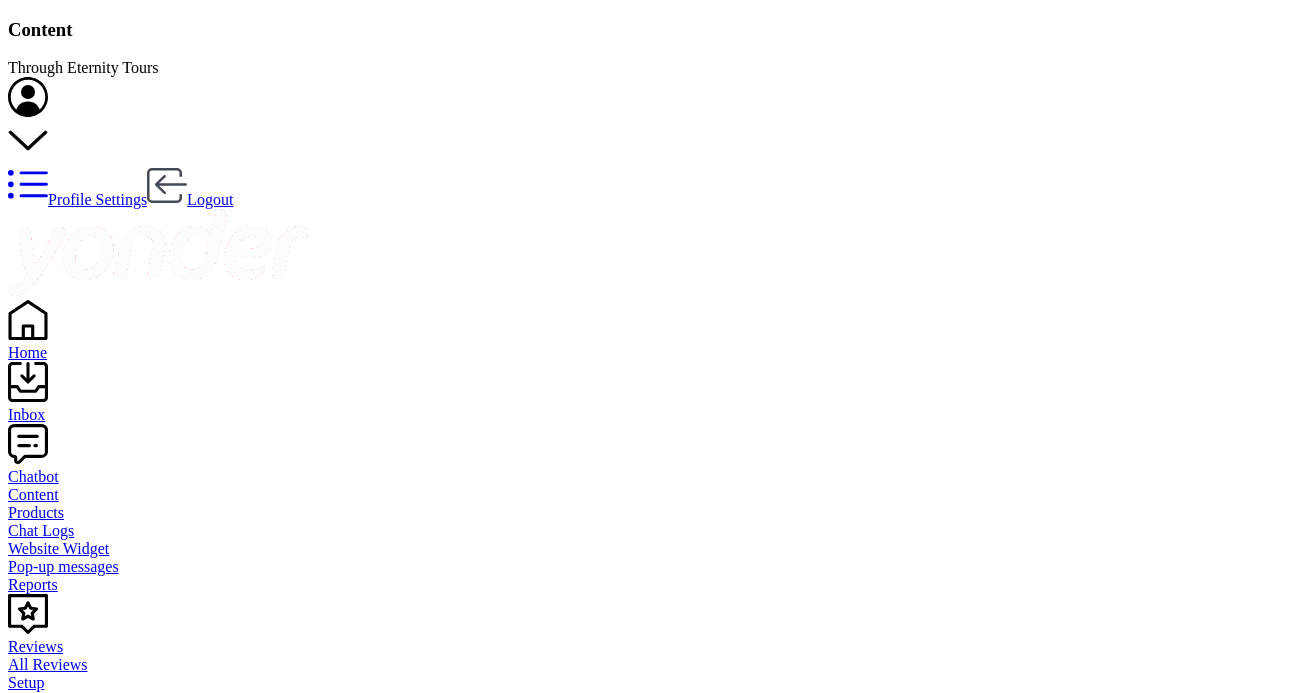 click on "Inbox" at bounding box center (649, 406) 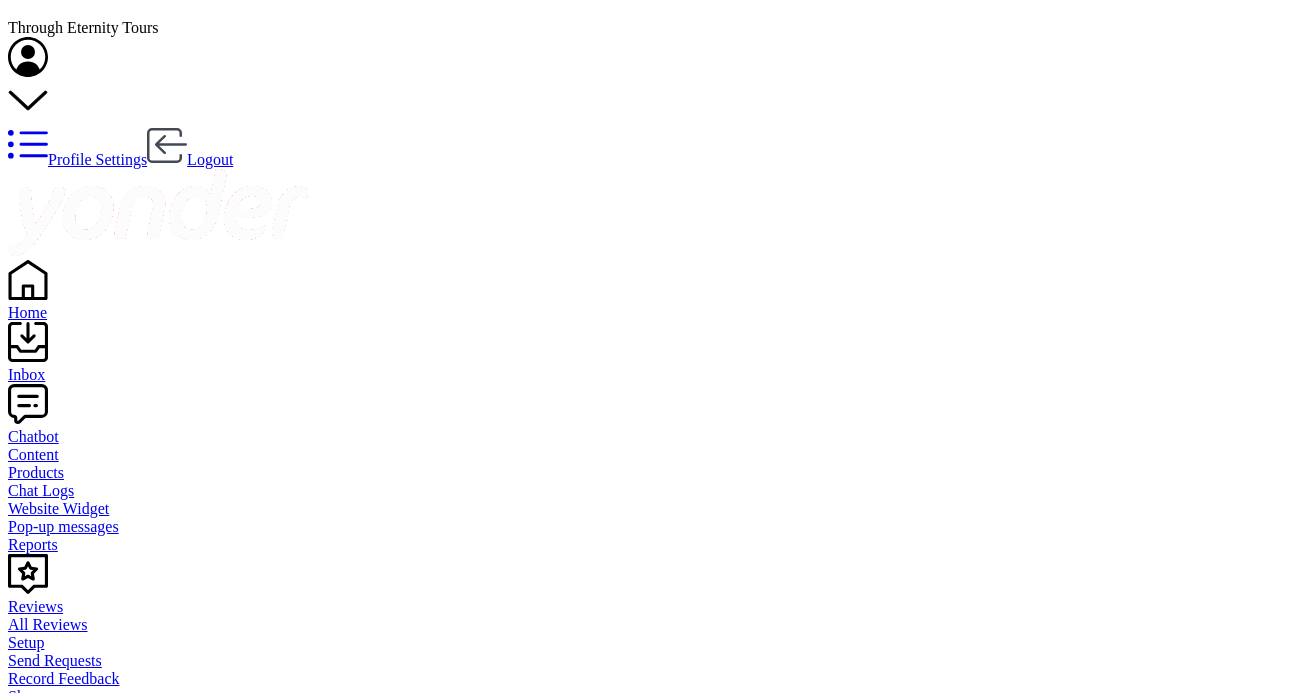 click on "Bot:  Full payment is required at the time of booking to confirm any tour. If you cancel 15 or more days before your tour, you'll receive a 90% refund minus any pre-purchased tickets. Cancellations between 8–14 days receive a 50% refund, and there are no refunds for cancellations made less than 7 days before the tour. Payment-related service fees are non-refundable." at bounding box center (649, 1665) 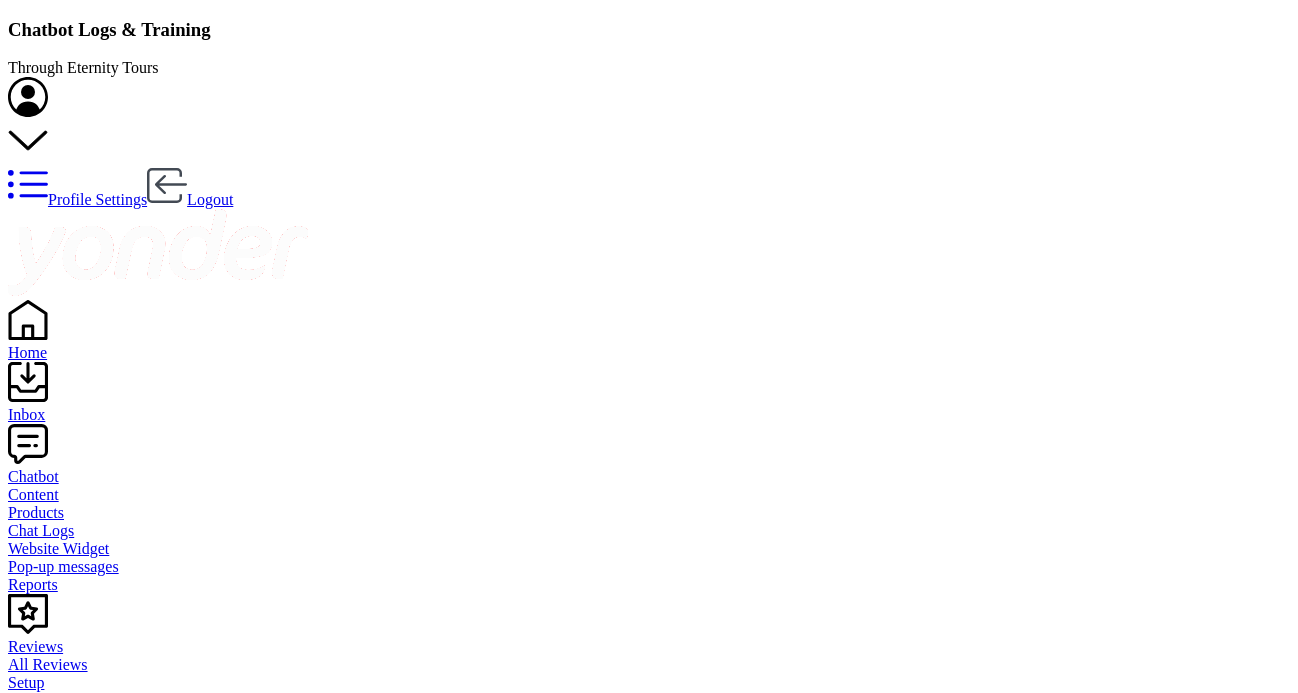 scroll, scrollTop: 1, scrollLeft: 0, axis: vertical 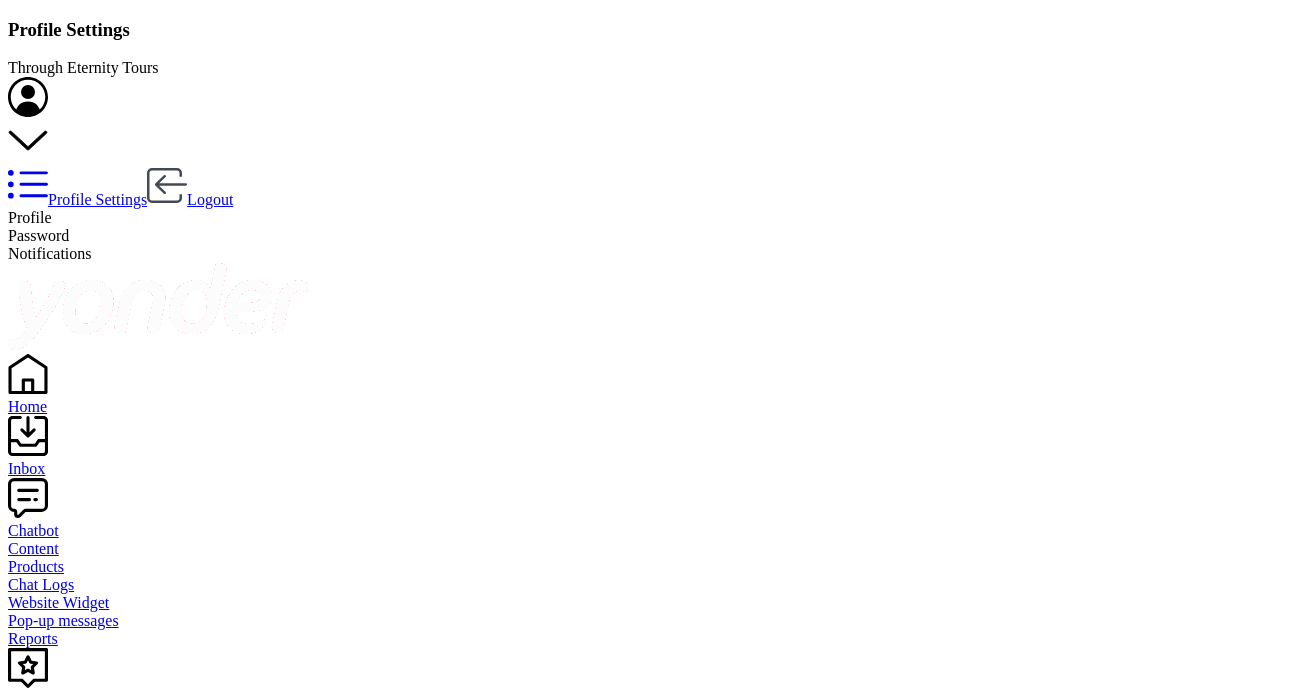 click on "Notifications" at bounding box center (50, 253) 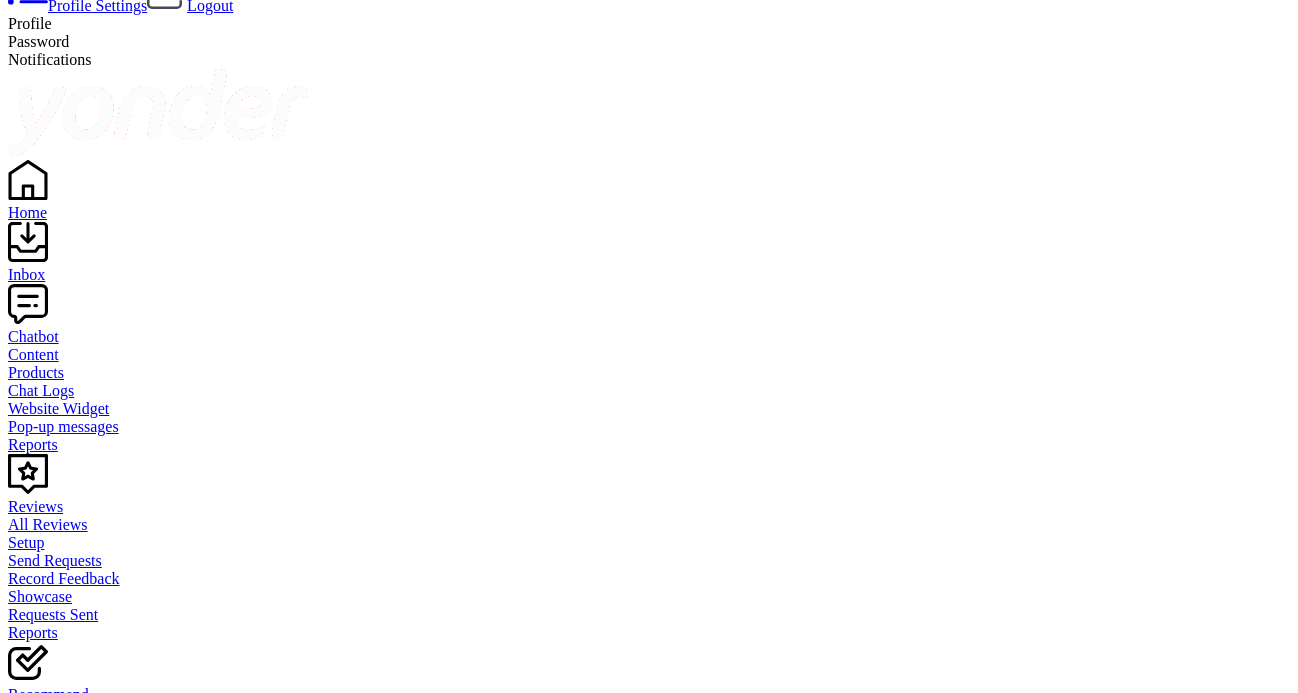 scroll, scrollTop: 186, scrollLeft: 0, axis: vertical 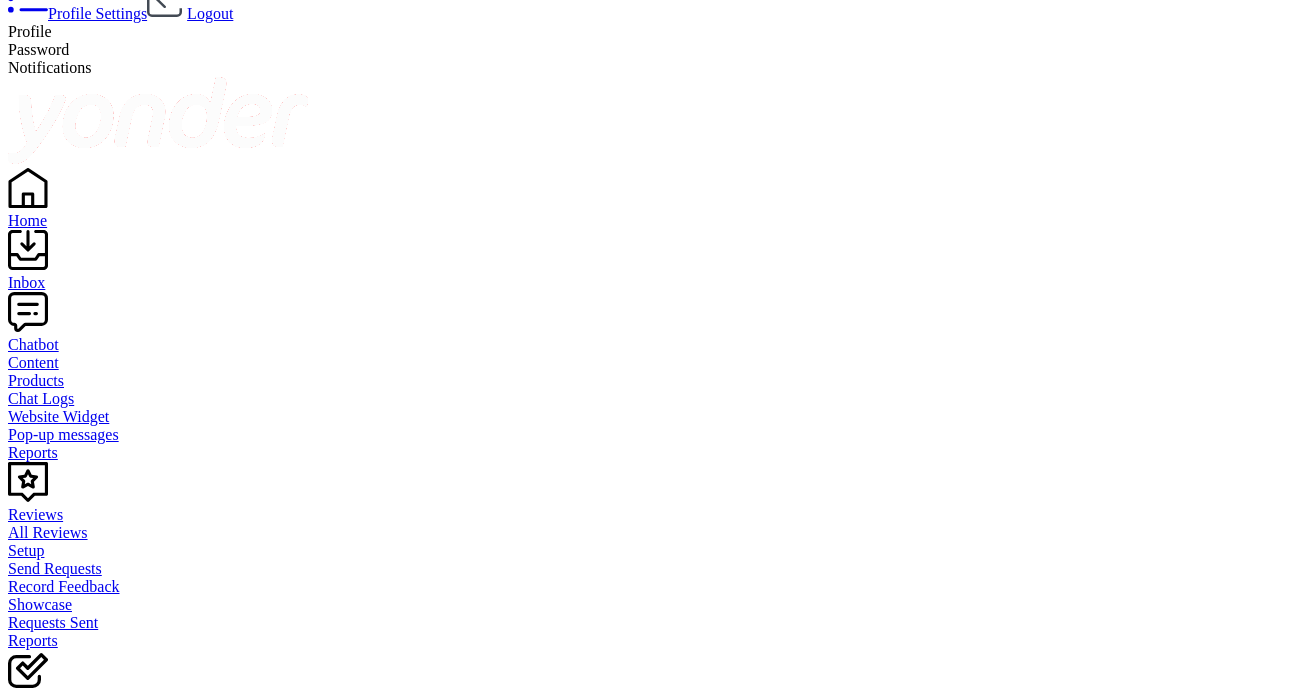 checkbox on "true" 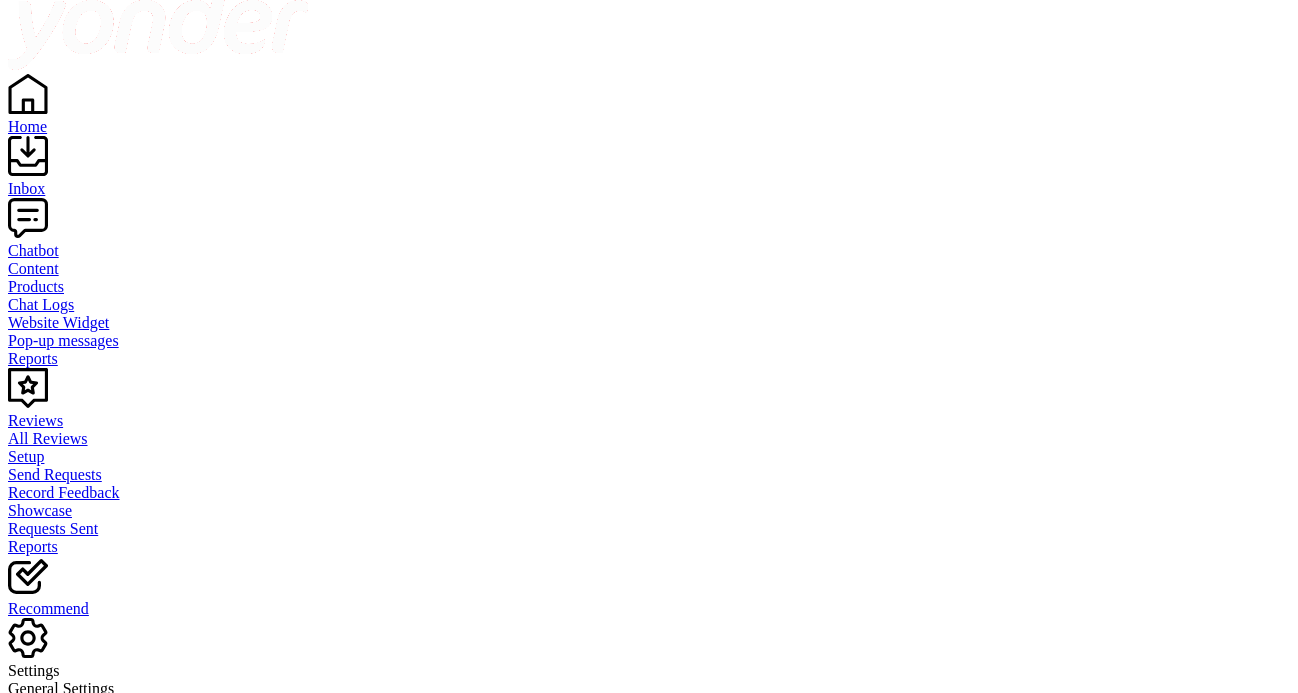 click on "Inbox" at bounding box center [649, 189] 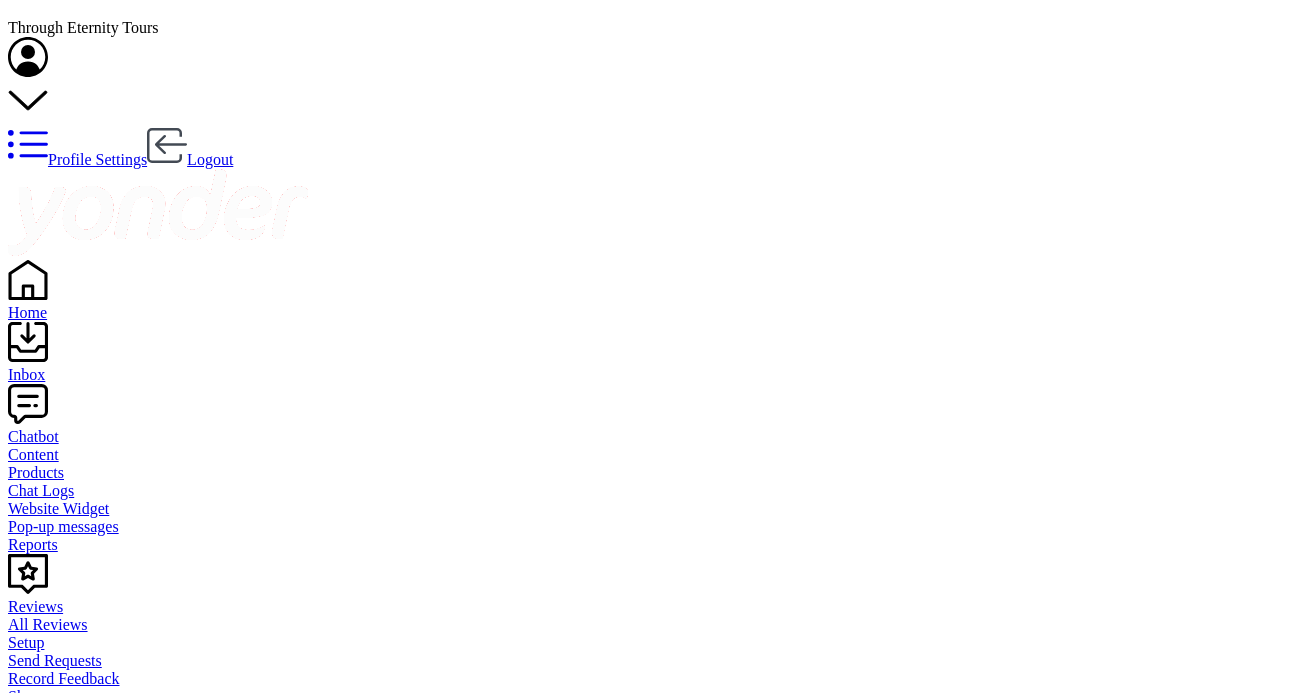 click on "Home" at bounding box center (649, 304) 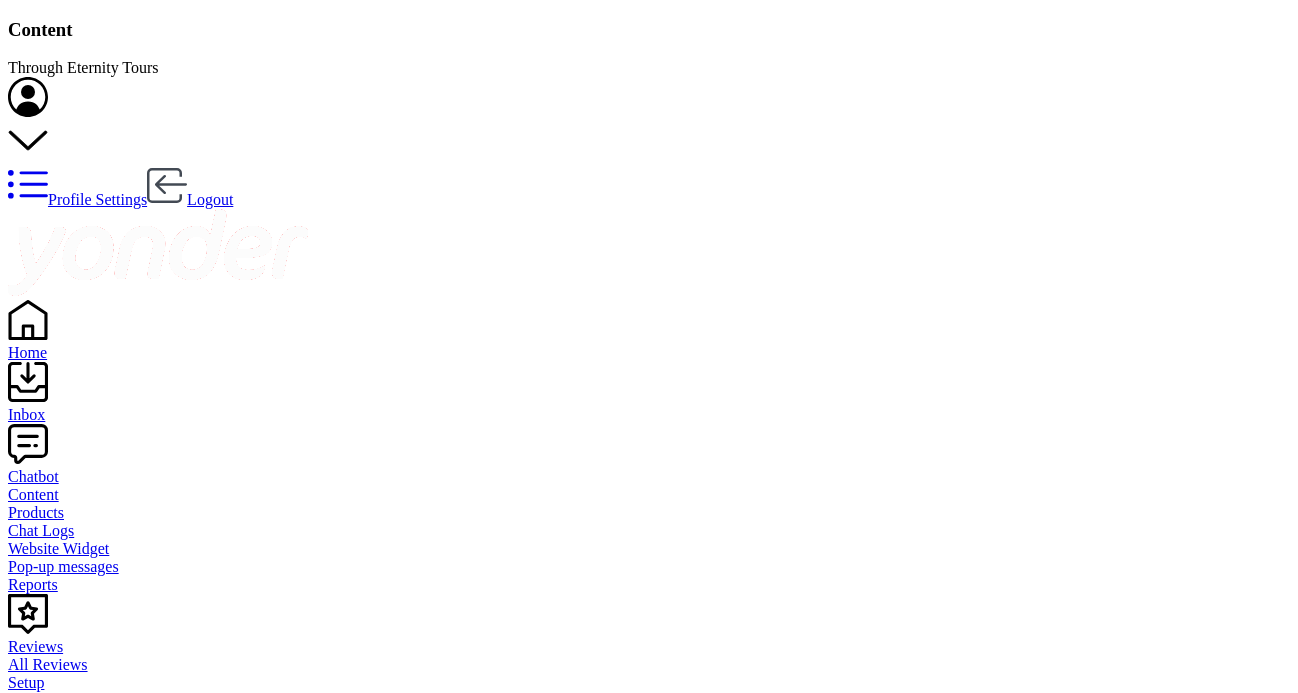 click on "Content" at bounding box center [649, 495] 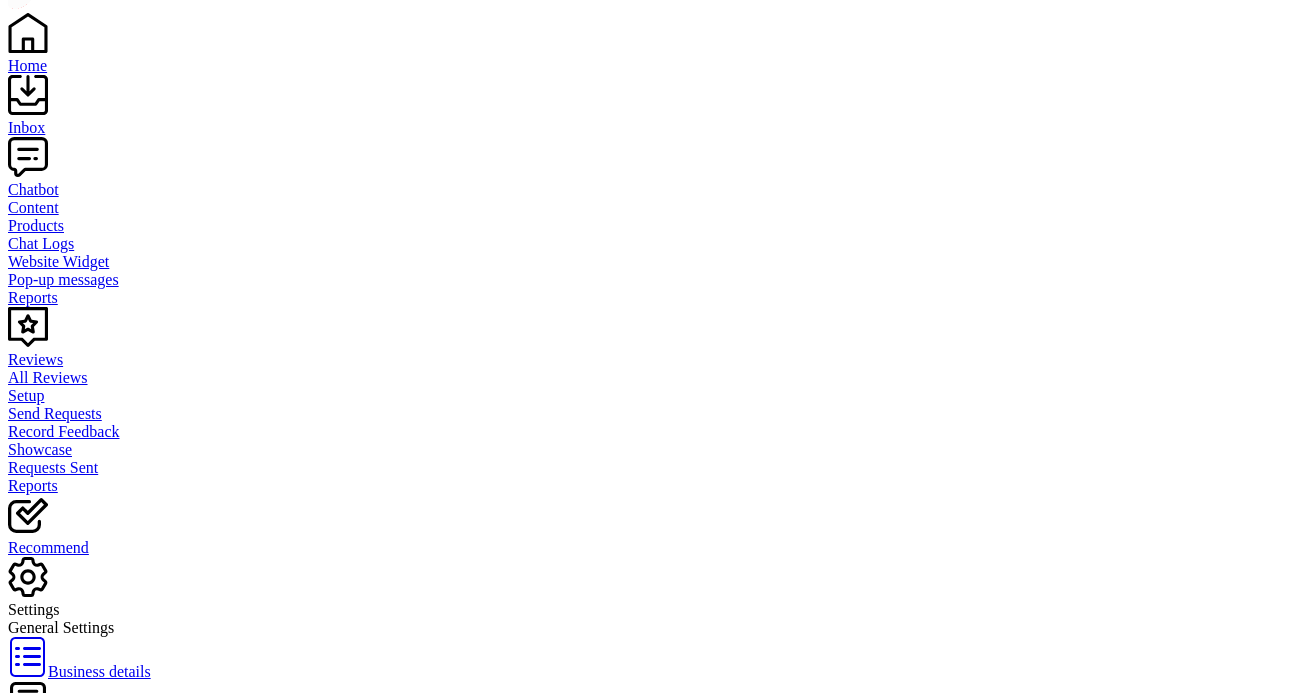 scroll, scrollTop: 0, scrollLeft: 0, axis: both 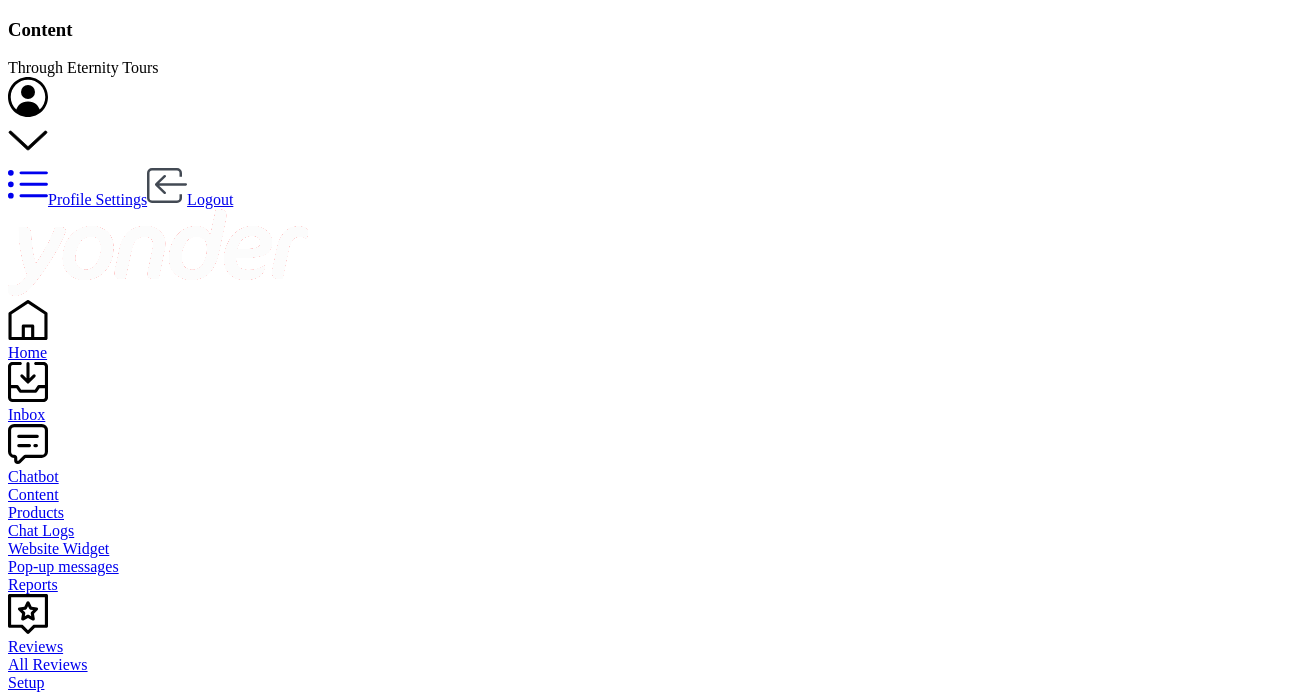 click on "Information about the Colosseum Tour by Night with Underground & Roman Forum" at bounding box center [96, 1725] 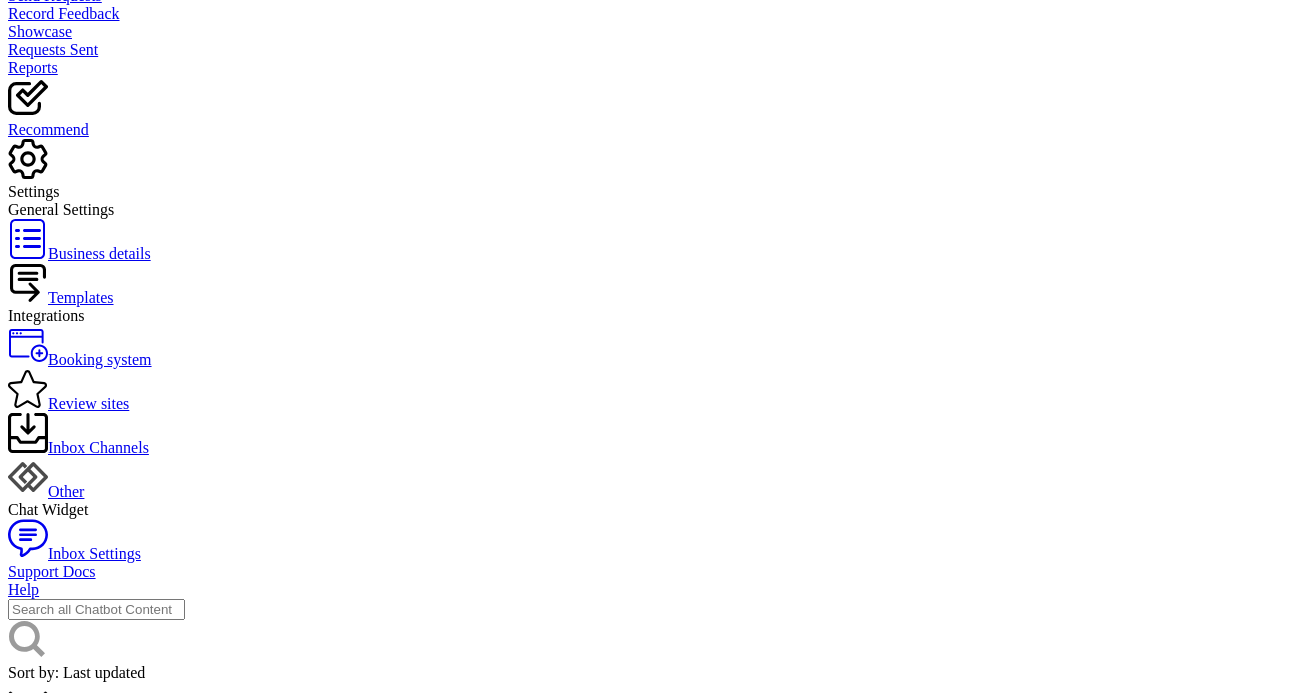 scroll, scrollTop: 776, scrollLeft: 0, axis: vertical 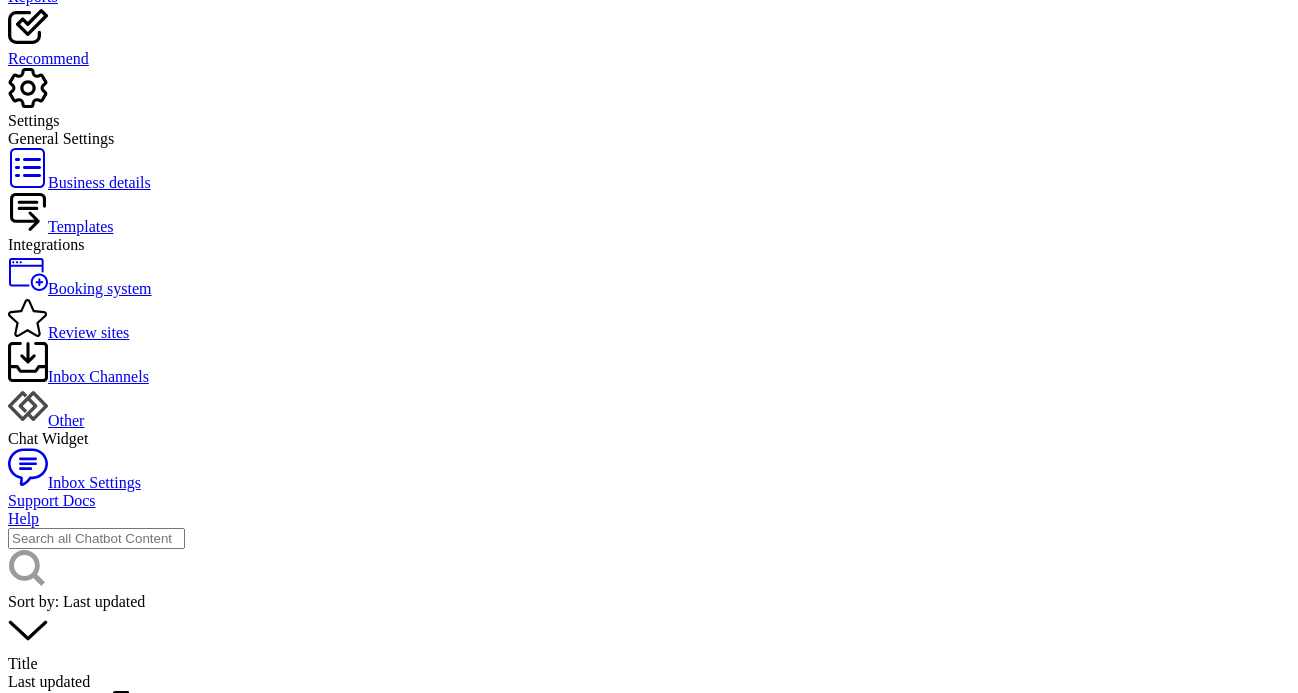 click on "Home" at bounding box center (649, -432) 